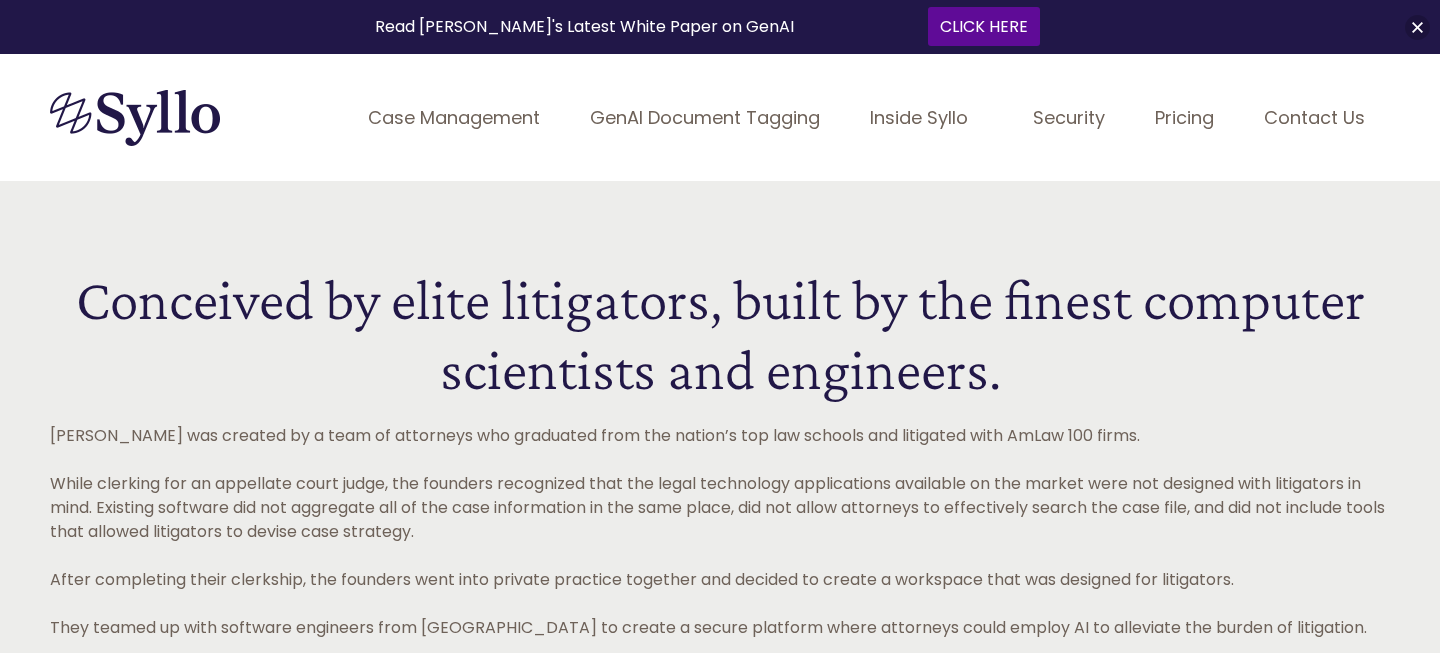 scroll, scrollTop: 0, scrollLeft: 0, axis: both 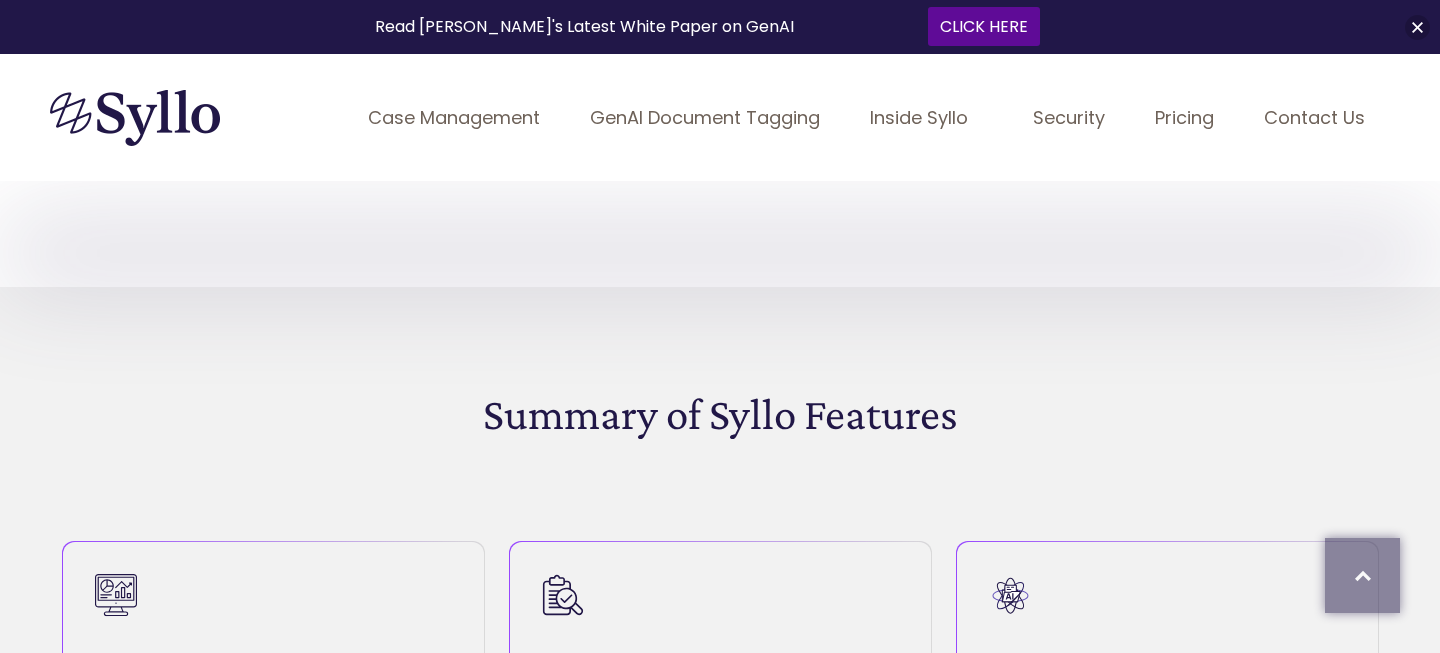 click on "Case Management" at bounding box center [454, 117] 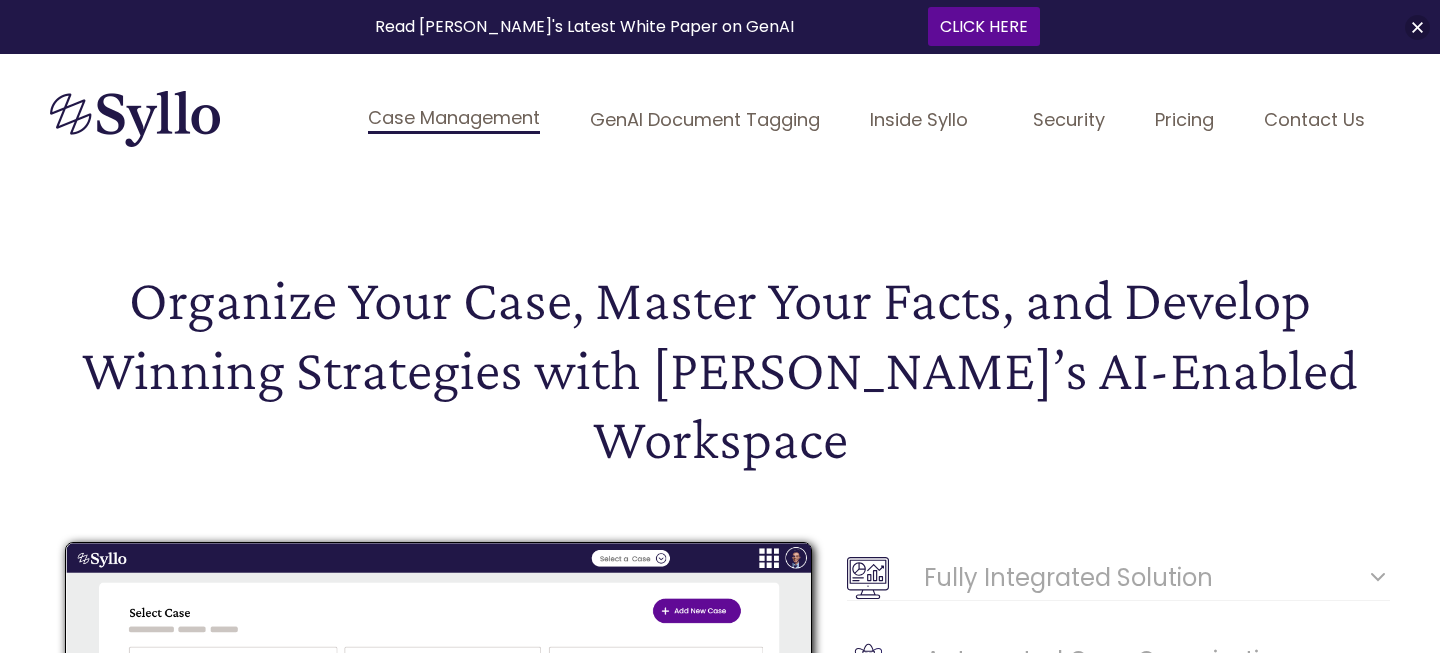 scroll, scrollTop: 0, scrollLeft: 0, axis: both 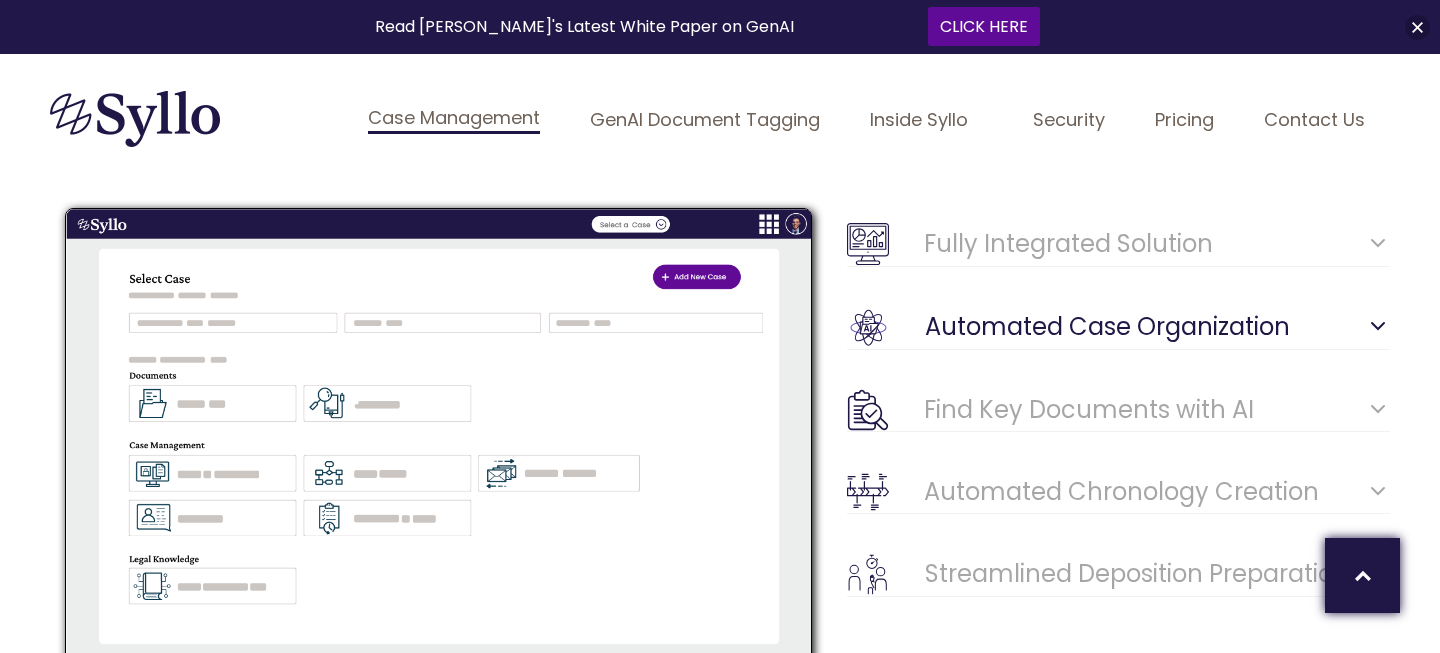 click on "Automated Case Organization" at bounding box center [1157, 327] 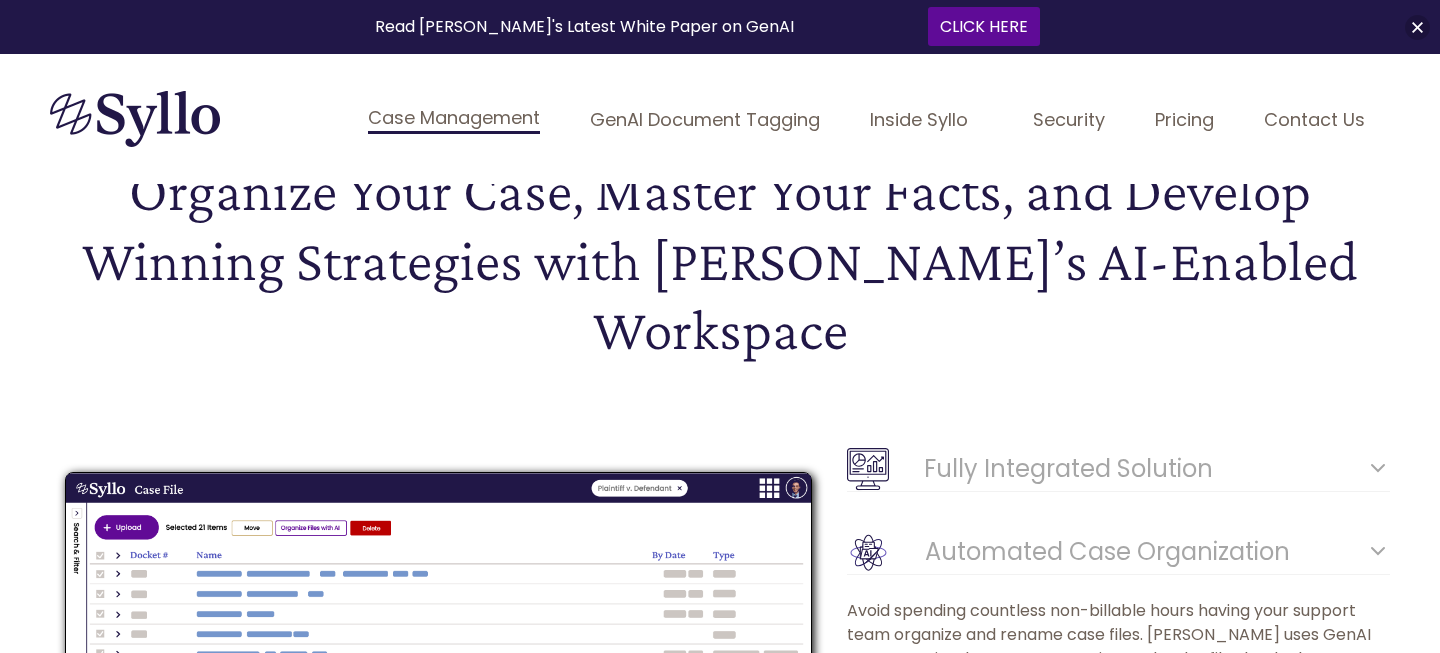 scroll, scrollTop: 0, scrollLeft: 0, axis: both 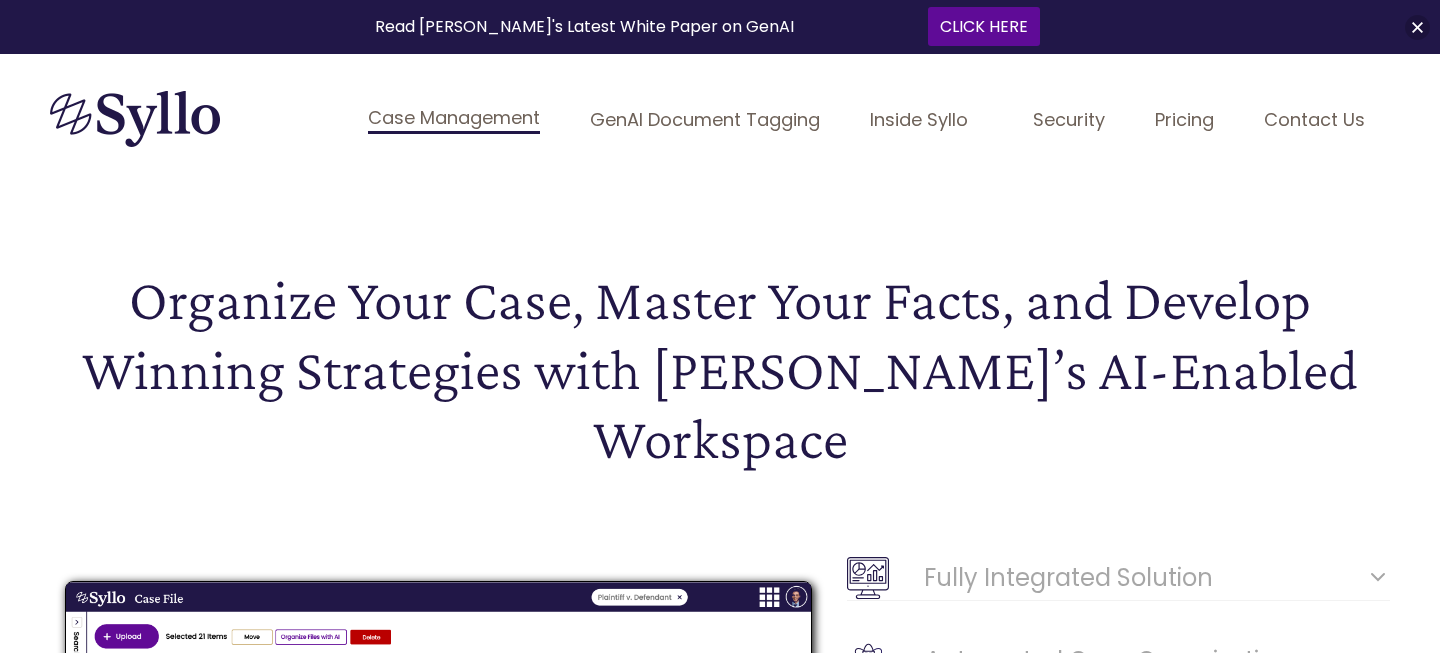 click on "GenAI Document Tagging" at bounding box center [705, 119] 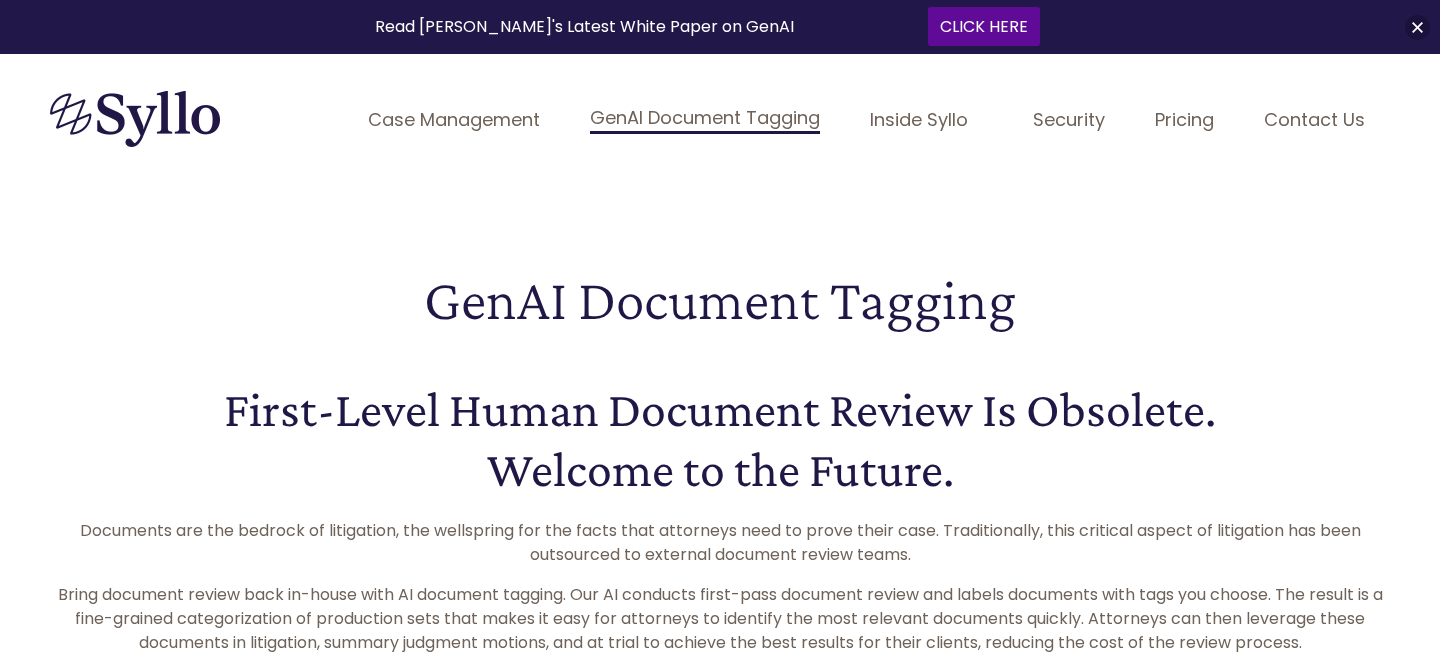 scroll, scrollTop: 0, scrollLeft: 0, axis: both 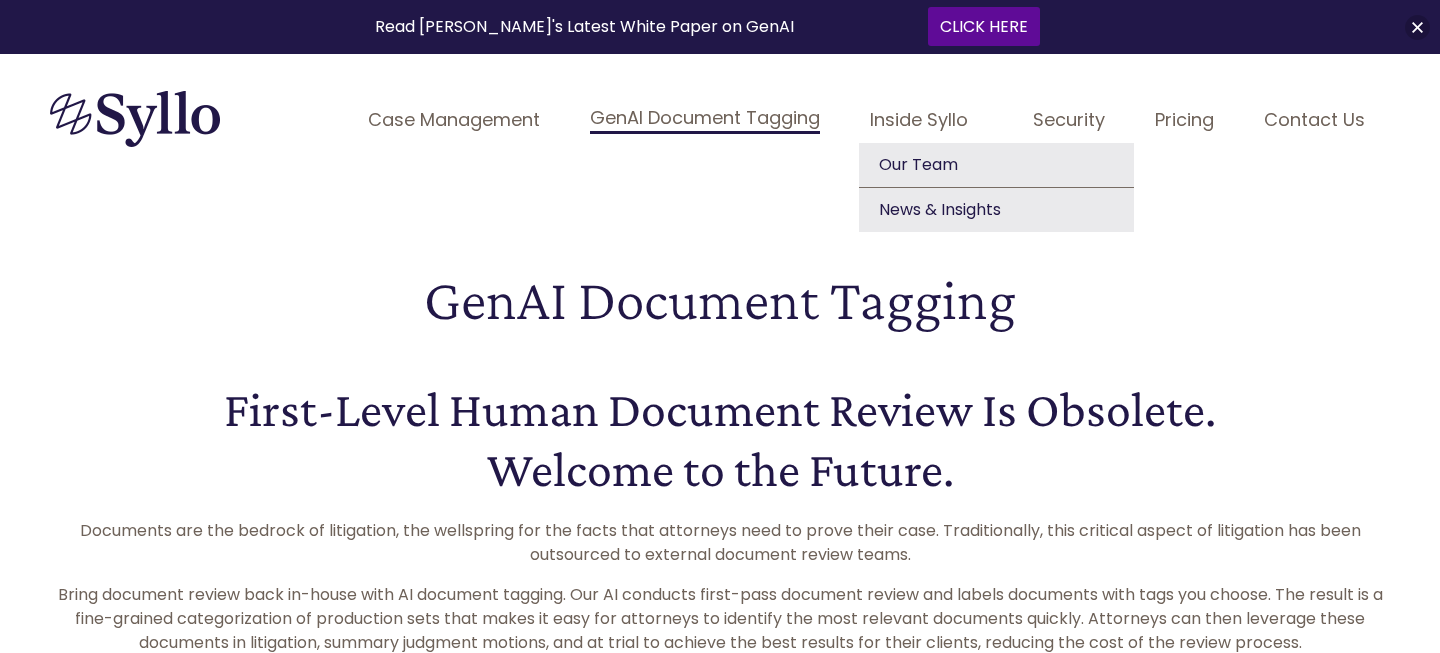 click on "Inside Syllo" at bounding box center [926, 119] 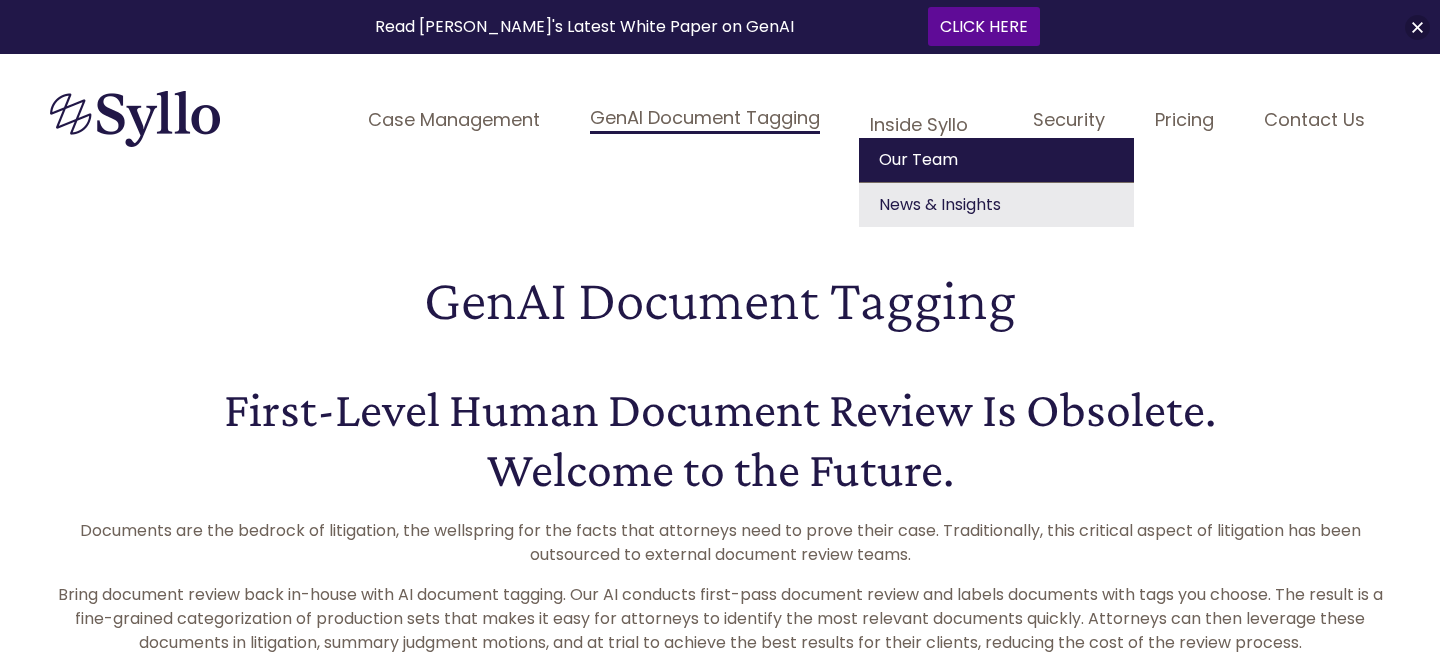 click on "Our Team" at bounding box center (996, 160) 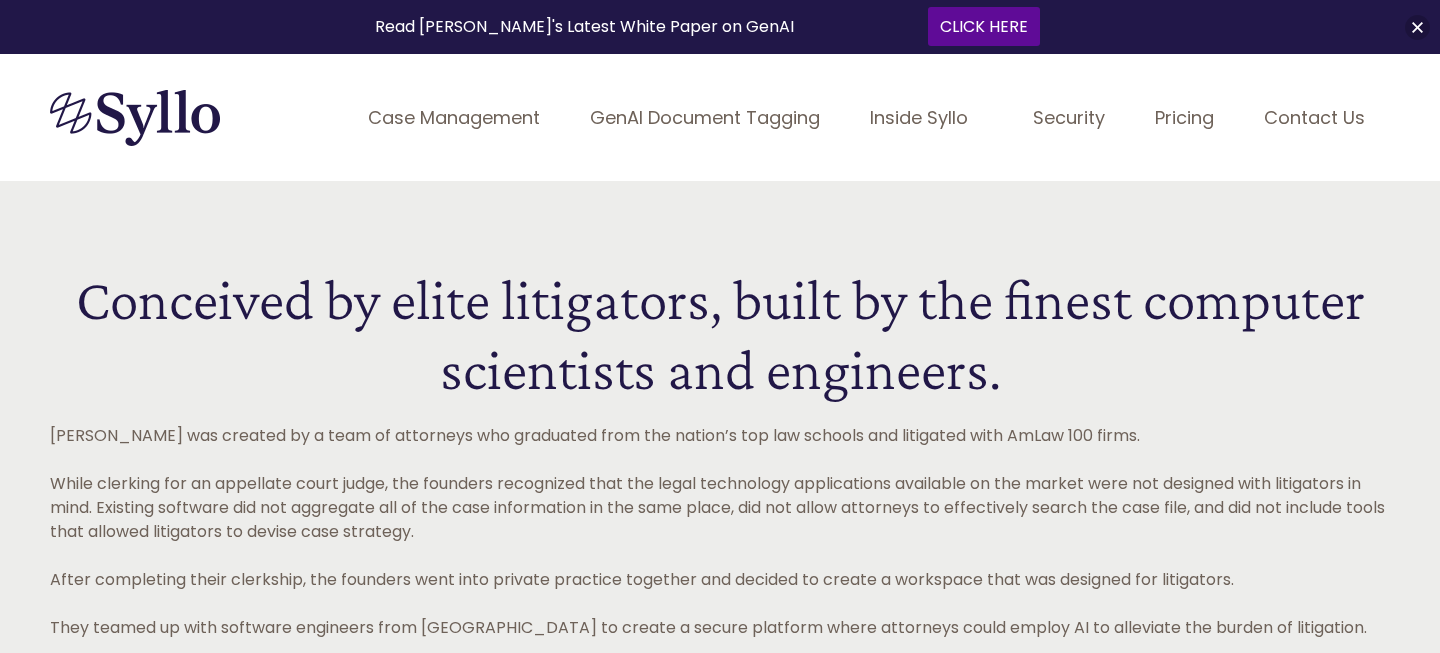 scroll, scrollTop: 0, scrollLeft: 0, axis: both 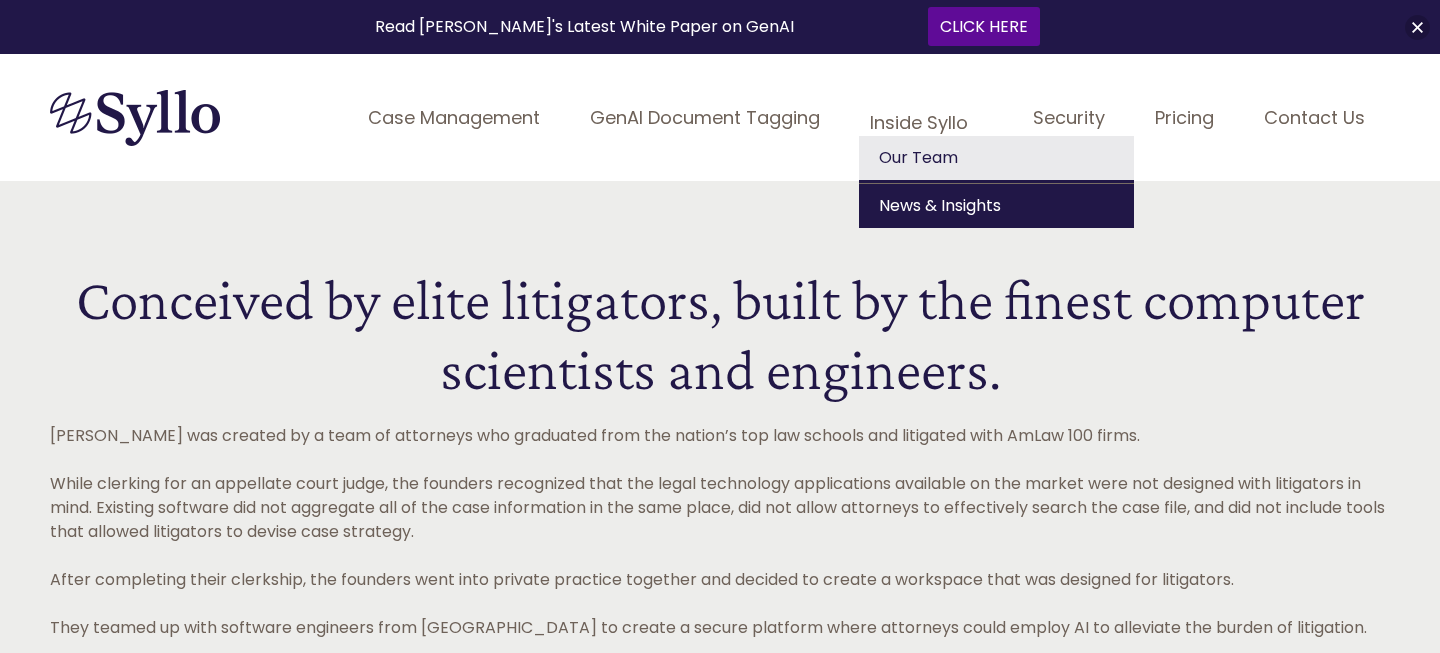 click on "News & Insights" at bounding box center (996, 206) 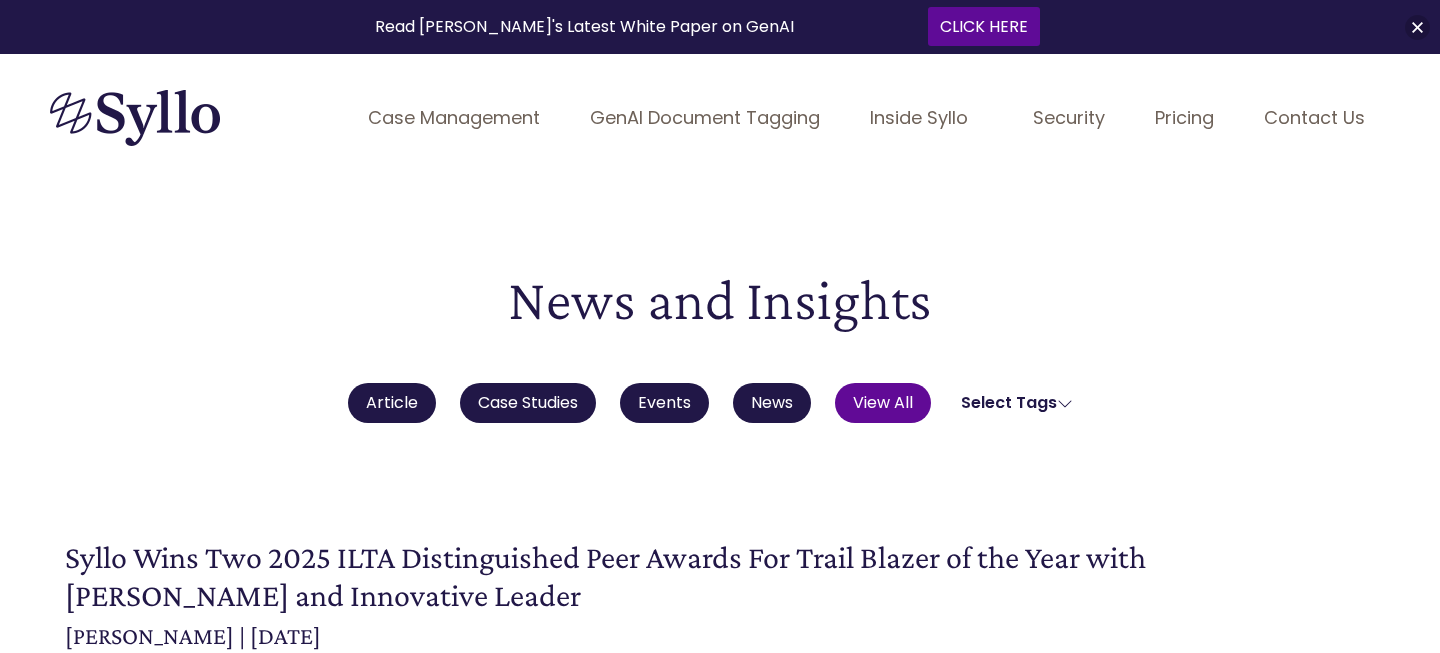 scroll, scrollTop: 0, scrollLeft: 0, axis: both 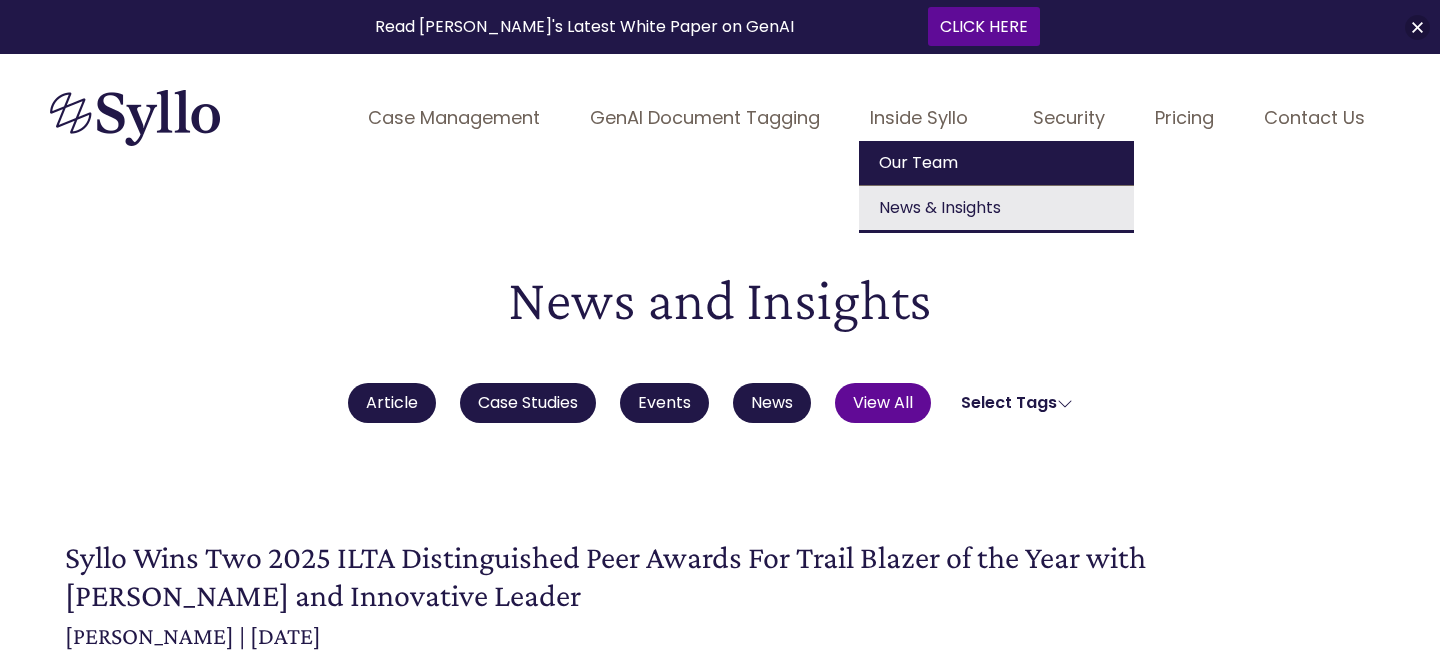 click on "Our Team" at bounding box center [996, 163] 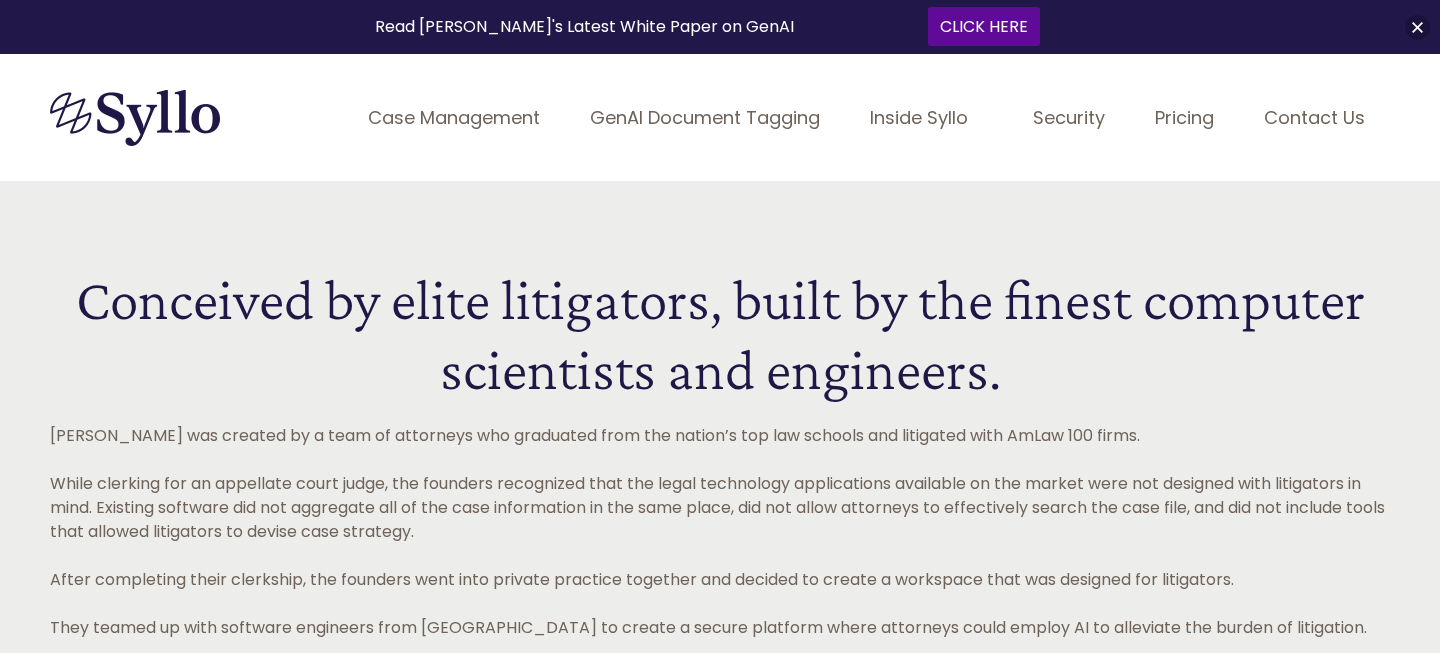 scroll, scrollTop: 0, scrollLeft: 0, axis: both 